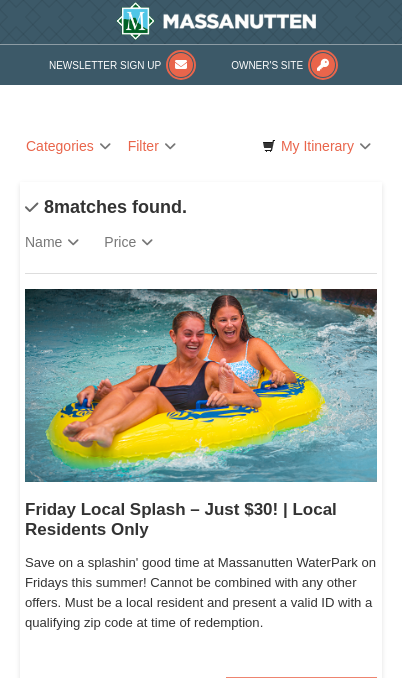 scroll, scrollTop: 0, scrollLeft: 0, axis: both 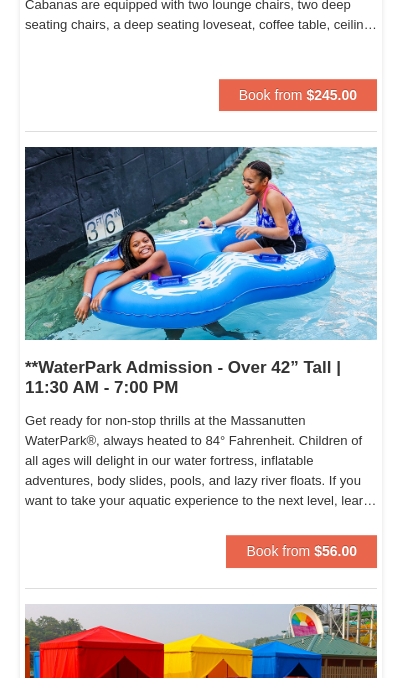 click on "Book from   $56.00" at bounding box center (301, 551) 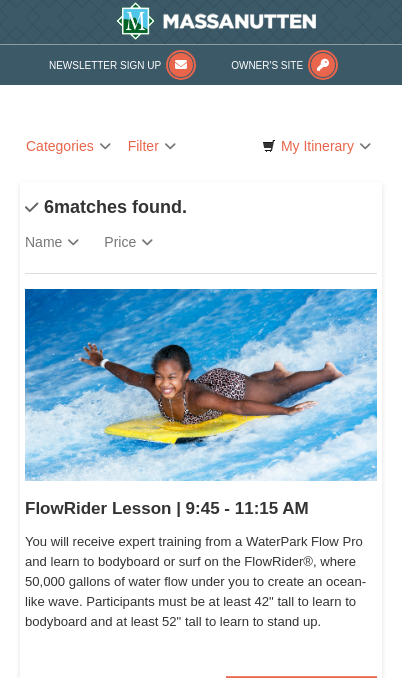 scroll, scrollTop: 0, scrollLeft: 0, axis: both 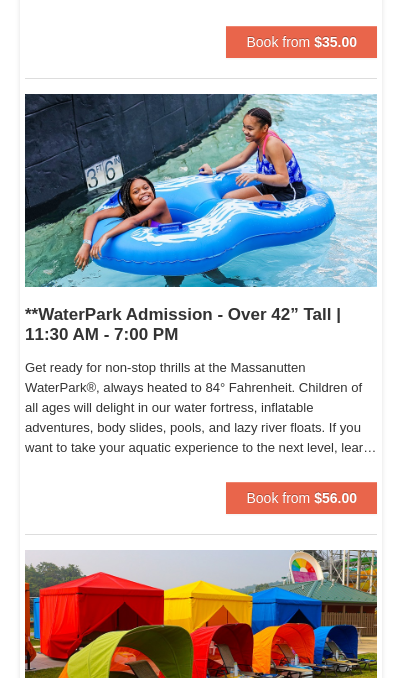 click on "$56.00" at bounding box center [335, 498] 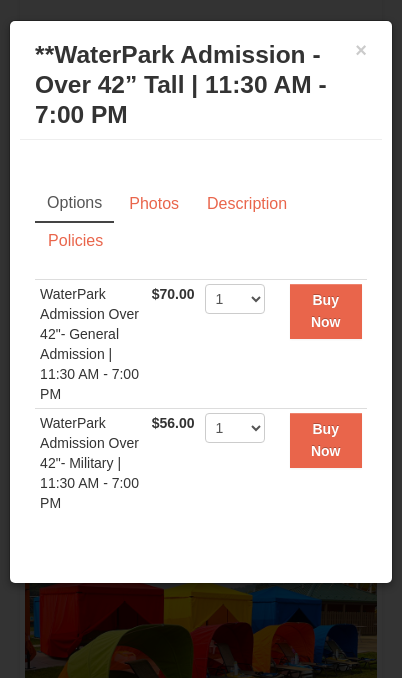 click on "×" at bounding box center (361, 50) 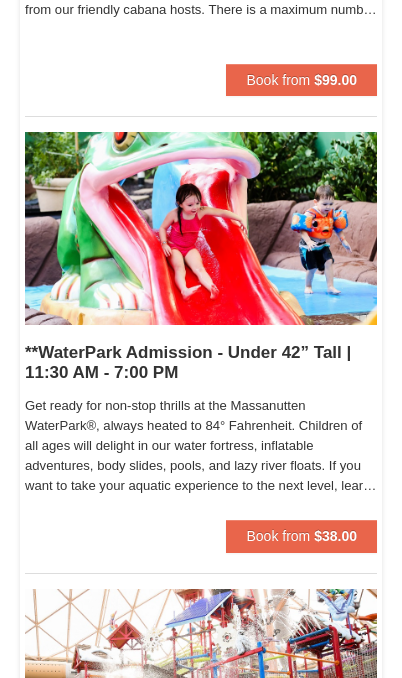 scroll, scrollTop: 1525, scrollLeft: 0, axis: vertical 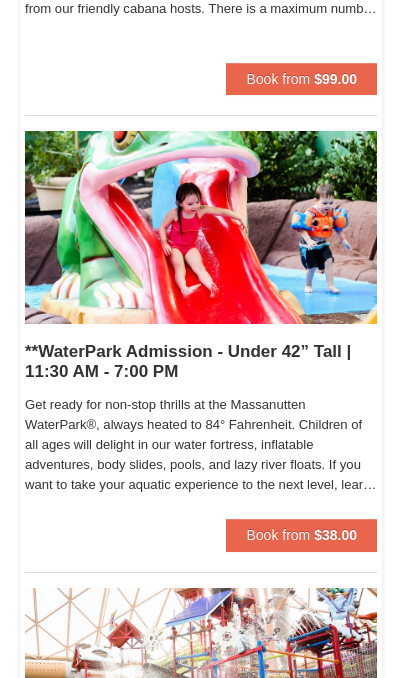 click on "$38.00" at bounding box center [335, 535] 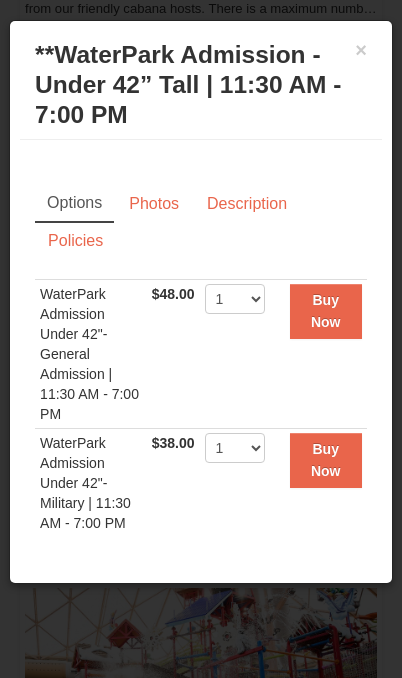 click on "×" at bounding box center [361, 50] 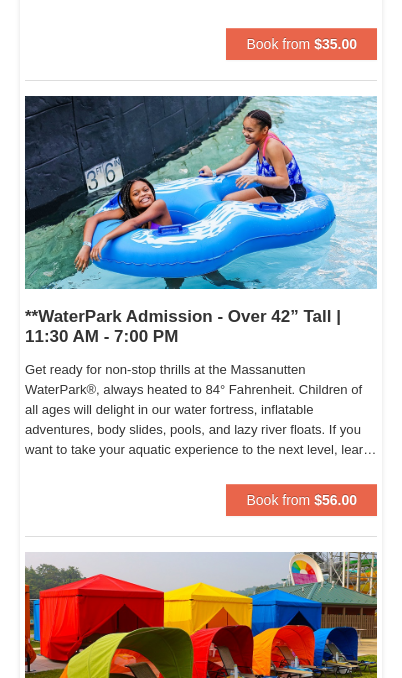 scroll, scrollTop: 650, scrollLeft: 0, axis: vertical 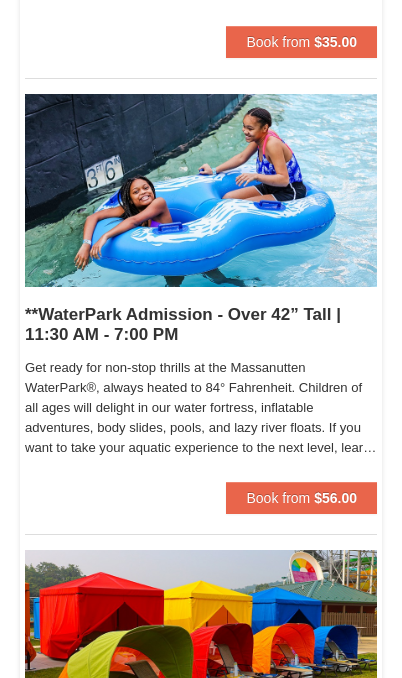 click on "Book from   $56.00" at bounding box center [301, 498] 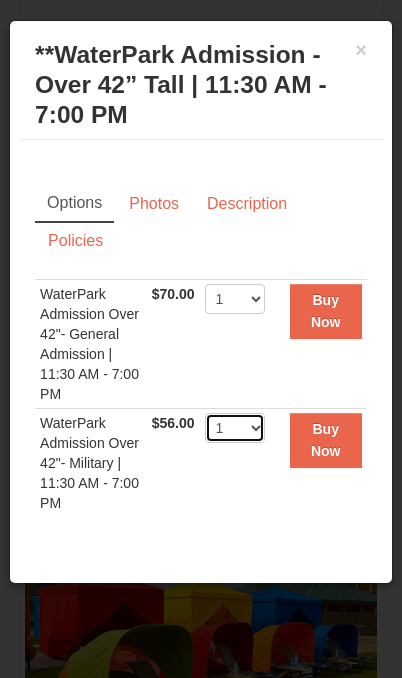 click on "1
2
3
4
5
6
7
8
9
10
11
12
13
14
15
16
17
18
19
20
21 22" at bounding box center [235, 428] 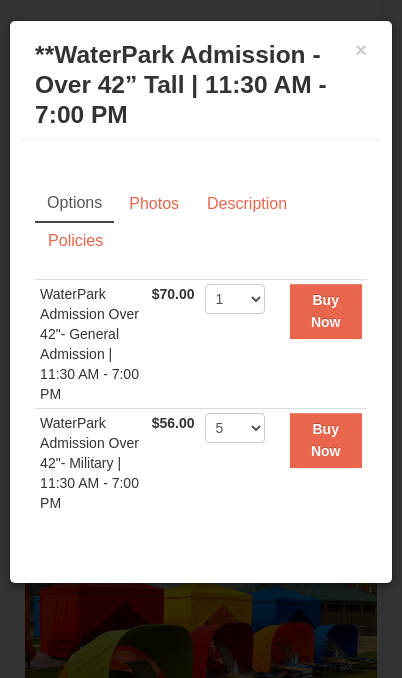 click on "Buy Now" at bounding box center [326, 440] 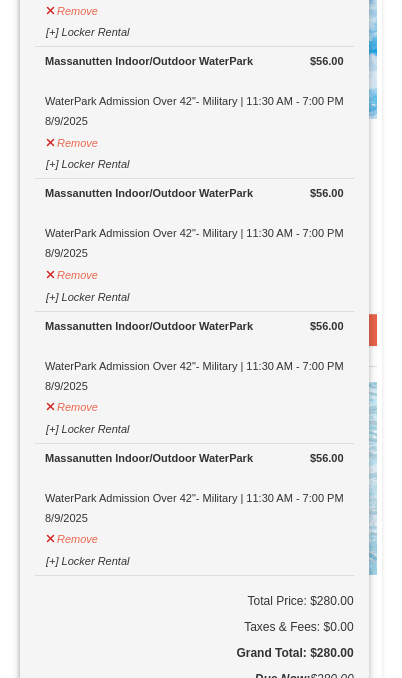 scroll, scrollTop: 302, scrollLeft: 0, axis: vertical 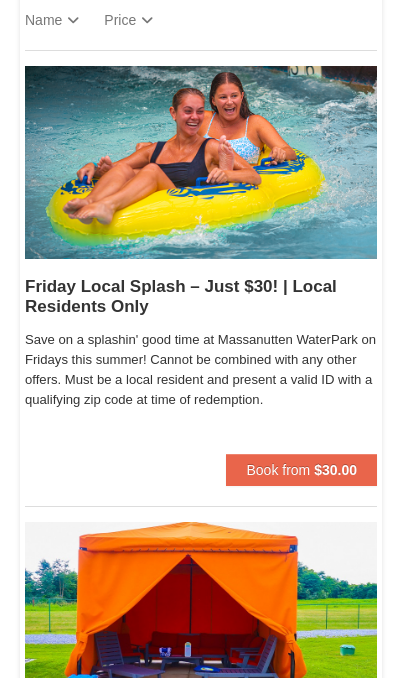 click on "$30.00" at bounding box center [335, 470] 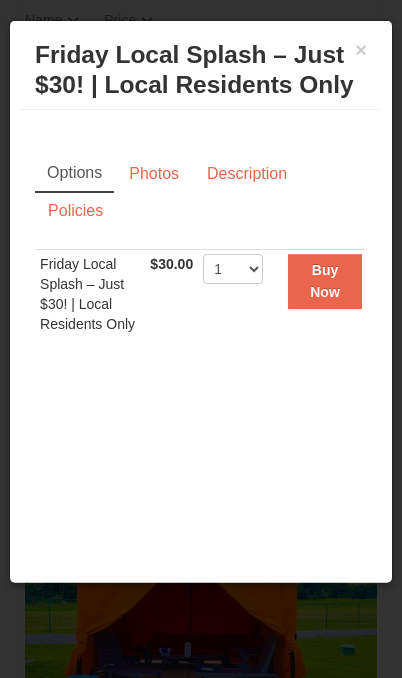click on "×" at bounding box center (361, 50) 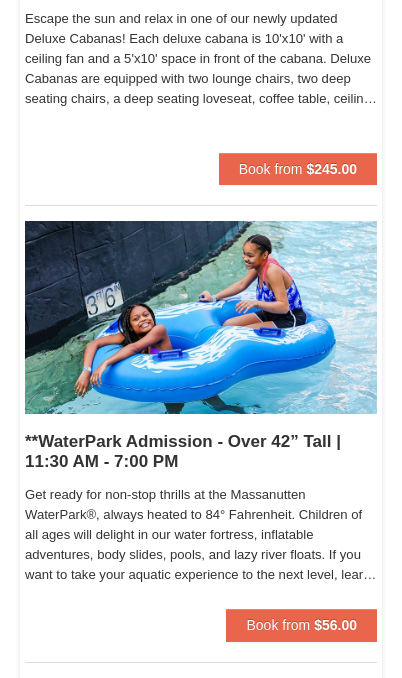 scroll, scrollTop: 1436, scrollLeft: 0, axis: vertical 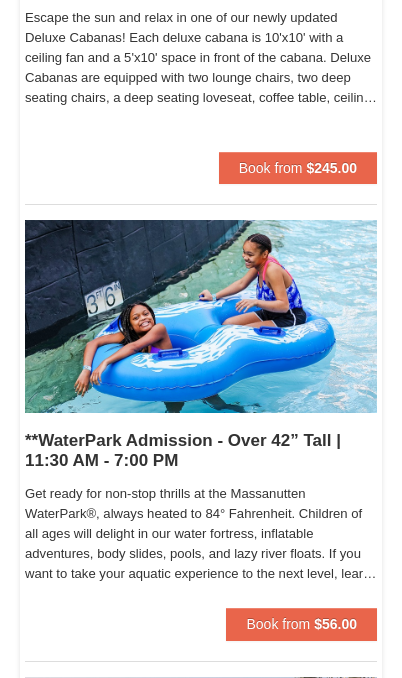 click on "$56.00" at bounding box center (335, 624) 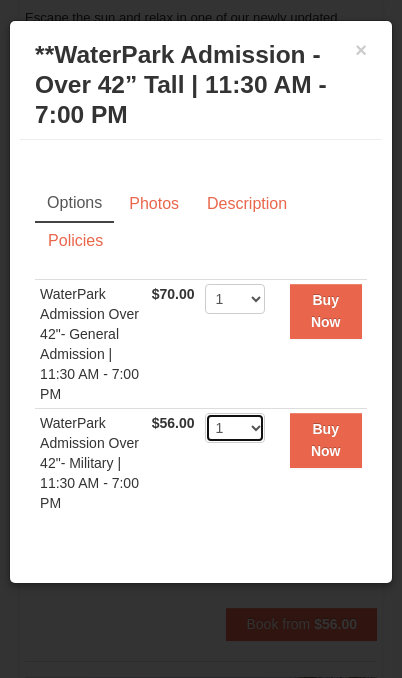 click on "1
2
3
4
5
6
7
8
9
10
11
12
13
14
15
16
17
18
19
20
21 22" at bounding box center (235, 428) 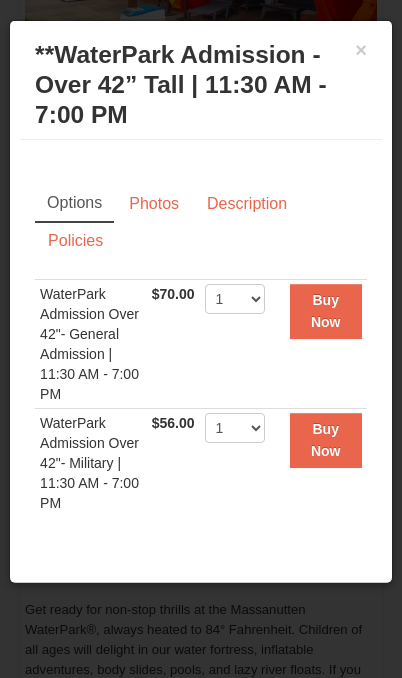 scroll, scrollTop: 1320, scrollLeft: 0, axis: vertical 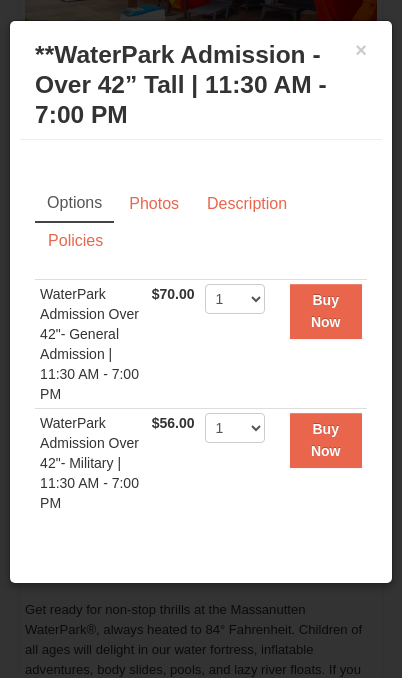 click on "×" at bounding box center [361, 50] 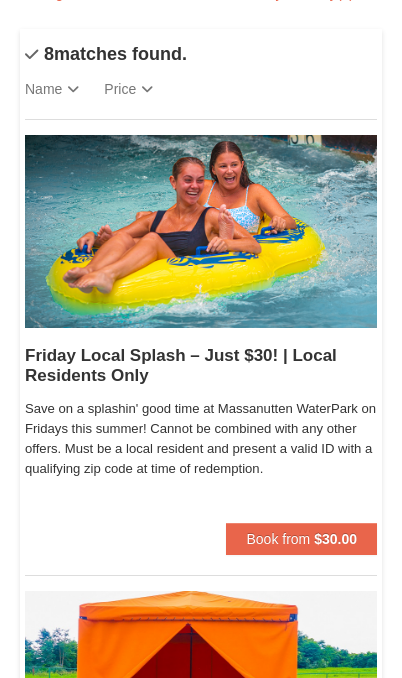 scroll, scrollTop: 0, scrollLeft: 0, axis: both 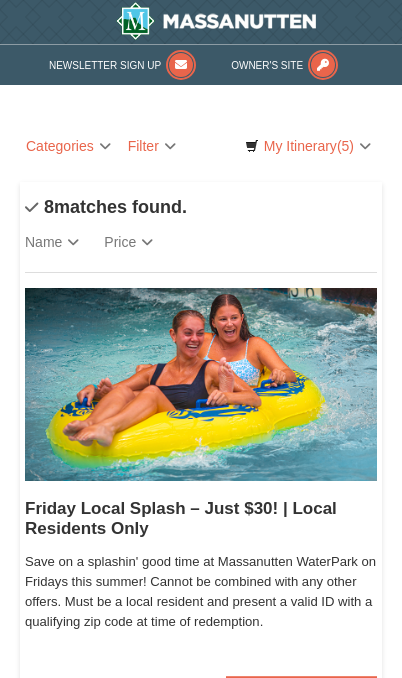click on "My Itinerary (5)" at bounding box center (308, 146) 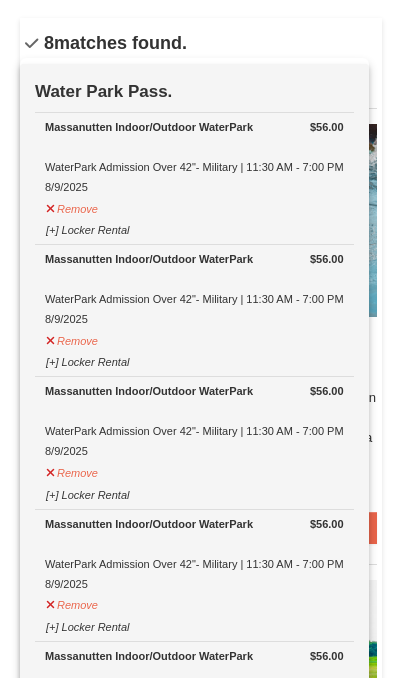 scroll, scrollTop: 0, scrollLeft: 0, axis: both 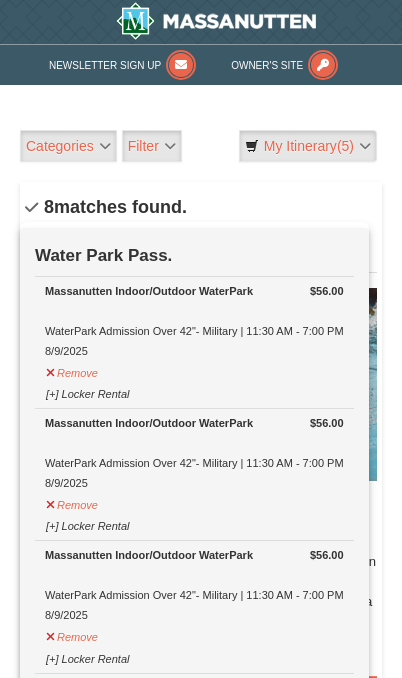 click at bounding box center [201, 339] 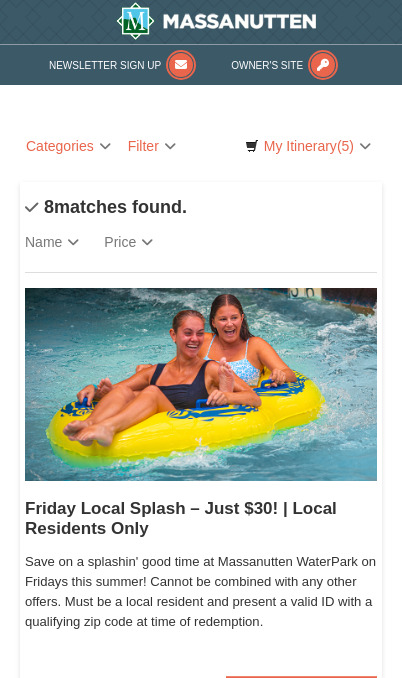 click at bounding box center [252, 146] 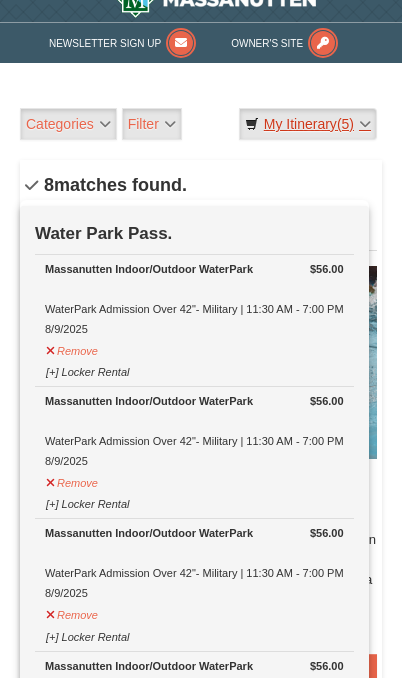 scroll, scrollTop: 27, scrollLeft: 0, axis: vertical 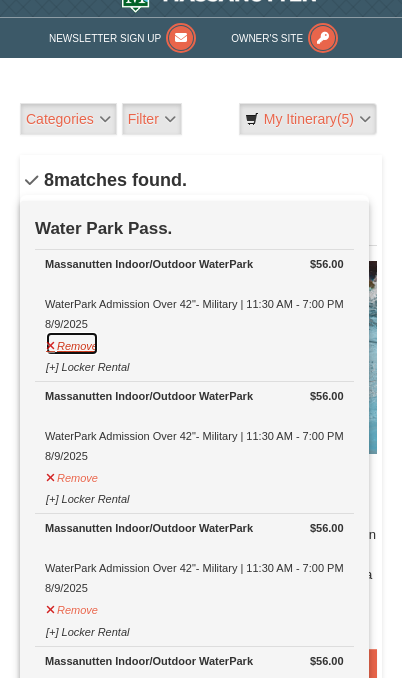click on "Remove" at bounding box center (72, 343) 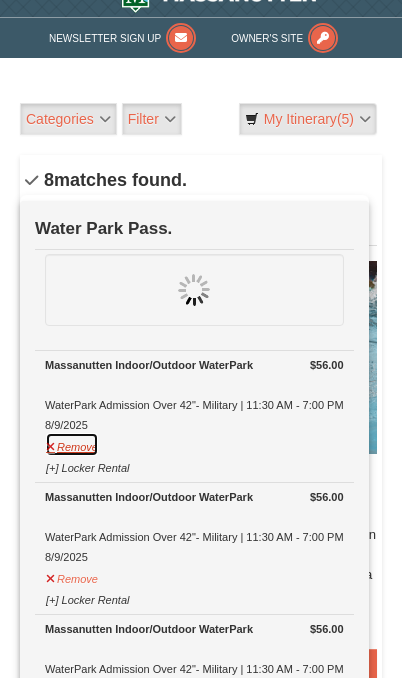 click on "Remove" at bounding box center [72, 444] 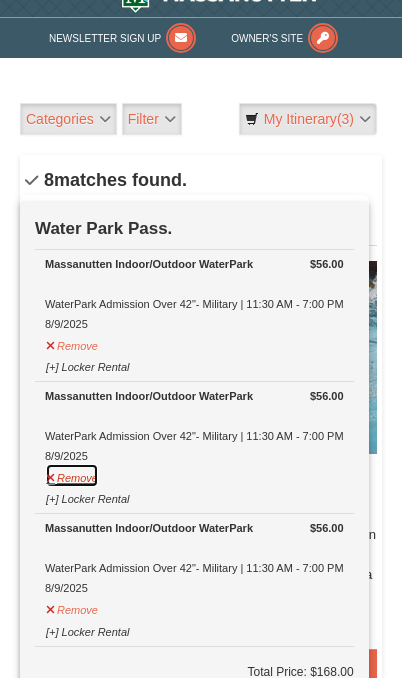 click on "Remove" at bounding box center [72, 475] 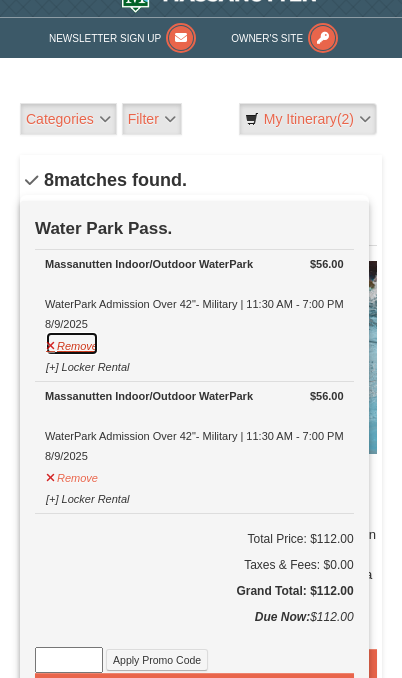 click on "Remove" at bounding box center (72, 343) 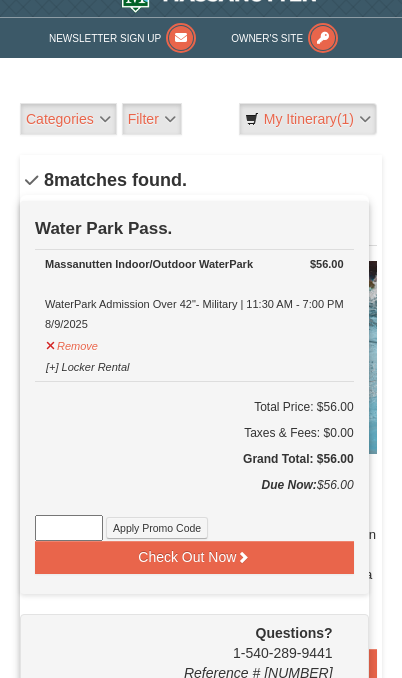 click on "Total Price:
$56.00
Taxes & Fees:
$0.00
Grand Total:
$56.00" at bounding box center (194, 429) 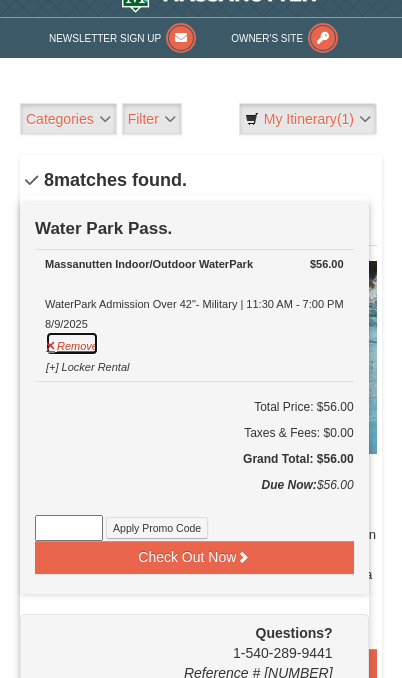 click on "Remove" at bounding box center (72, 343) 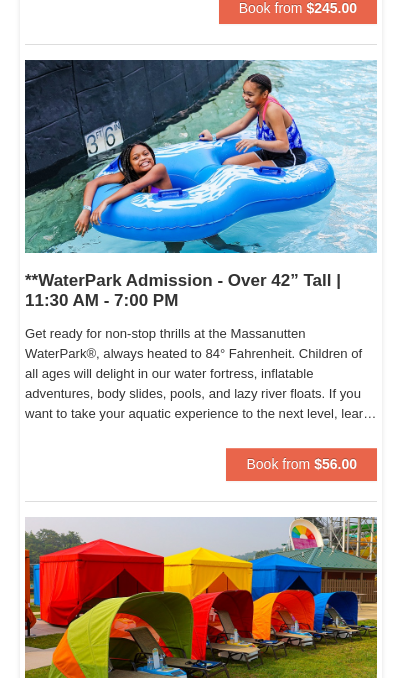 click at bounding box center [201, 339] 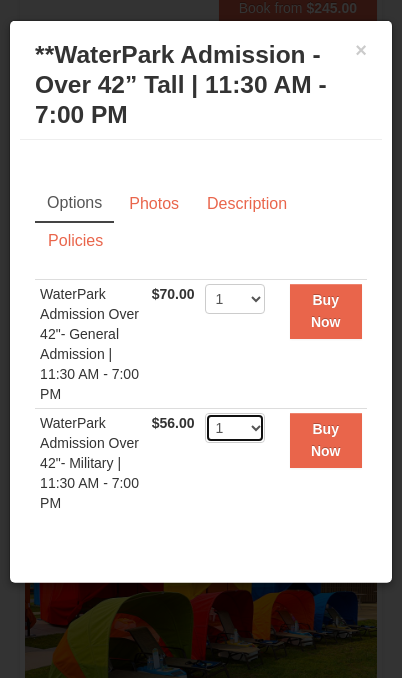 click on "1
2
3
4
5
6
7
8
9
10
11
12
13
14
15
16
17
18
19
20
21 22" at bounding box center [235, 428] 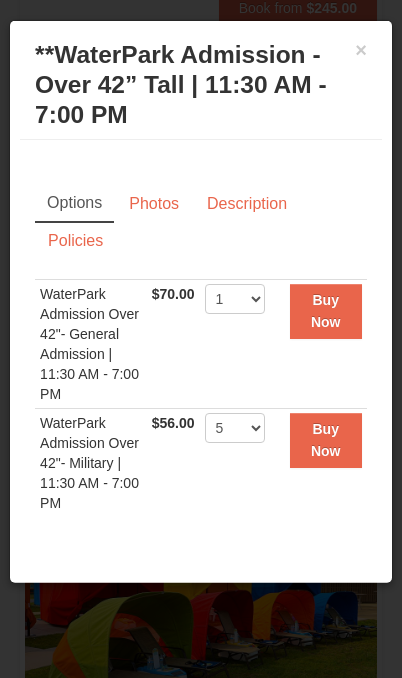 click on "Buy Now" at bounding box center (326, 440) 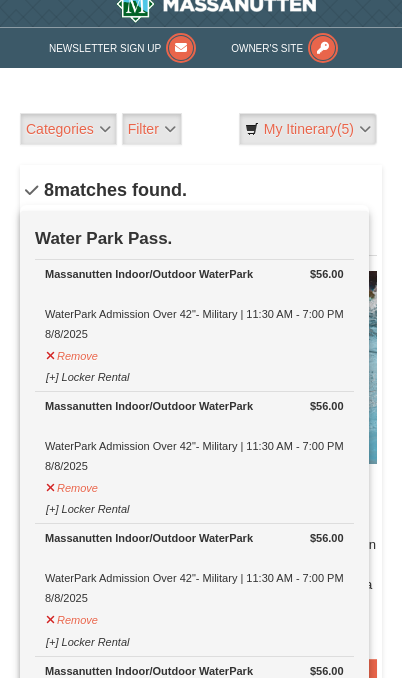 scroll, scrollTop: 0, scrollLeft: 0, axis: both 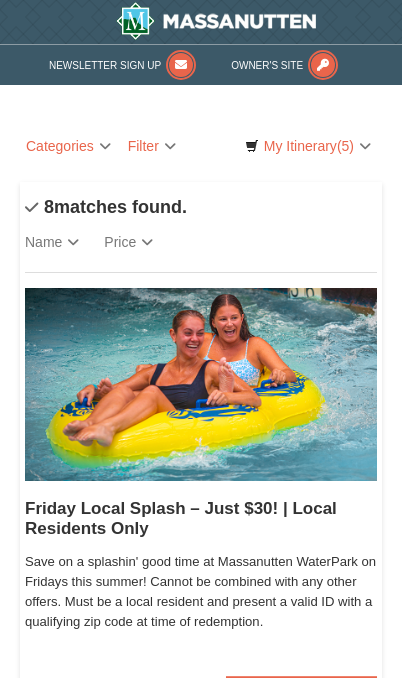 click on "My Itinerary (5)" at bounding box center [308, 146] 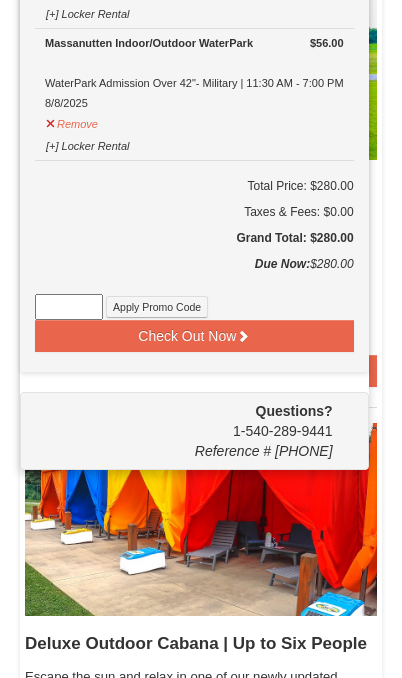scroll, scrollTop: 774, scrollLeft: 0, axis: vertical 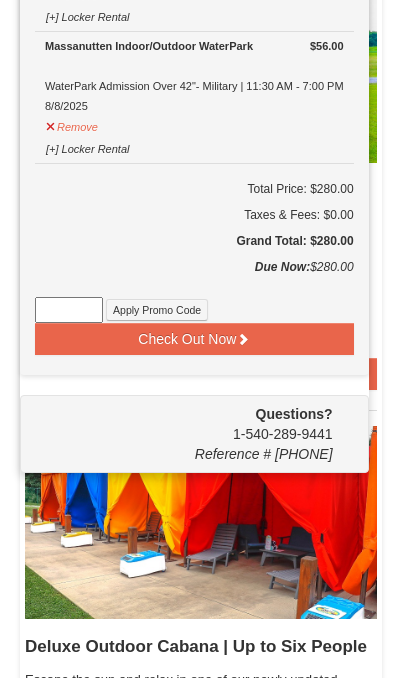 click at bounding box center (69, 310) 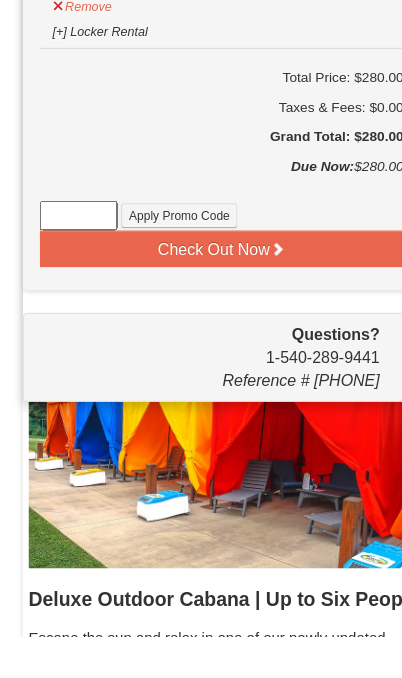 click at bounding box center (69, 310) 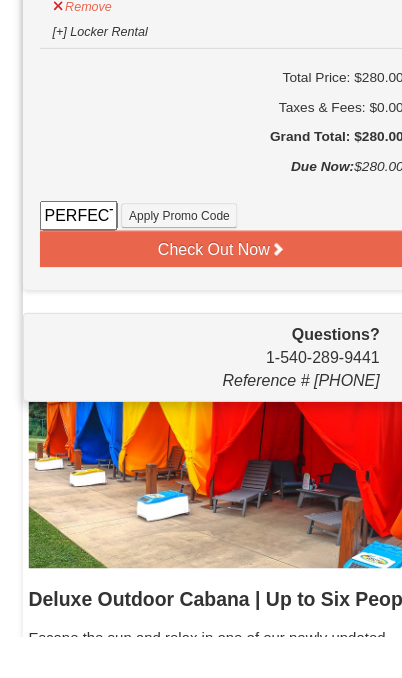 type on "PERFECTBREAKFB24" 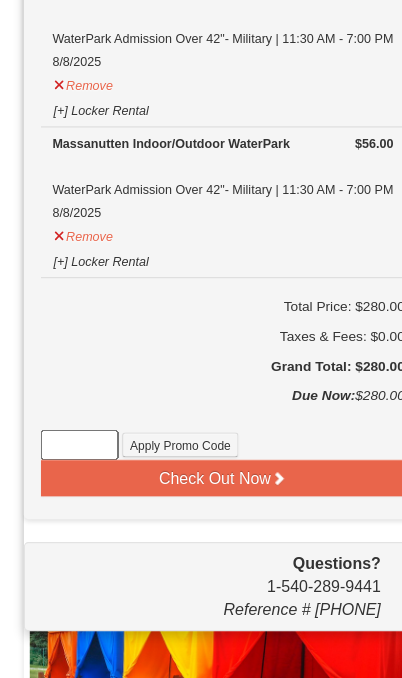 scroll, scrollTop: 678, scrollLeft: 0, axis: vertical 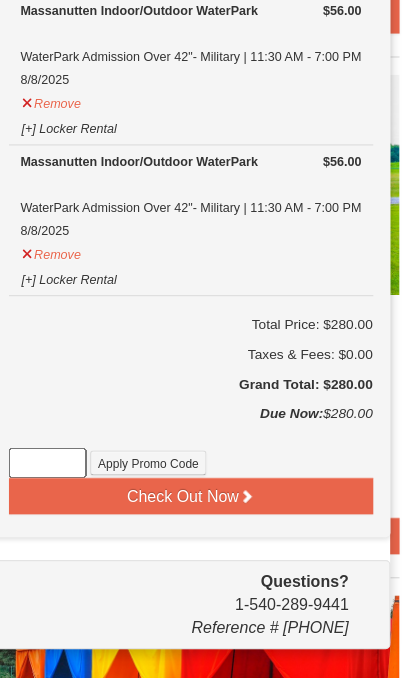 click on "Check Out Now" at bounding box center (194, 435) 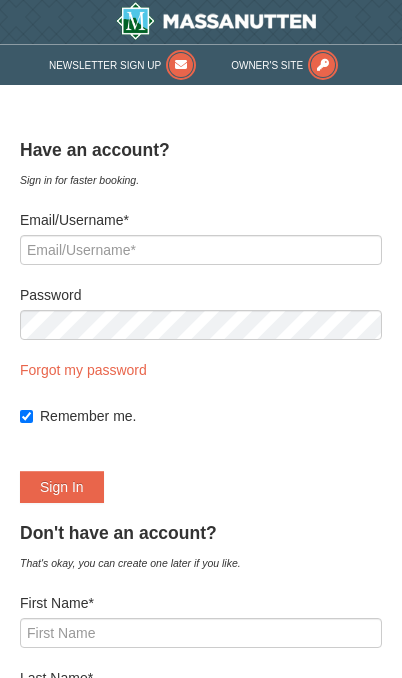 scroll, scrollTop: 0, scrollLeft: 0, axis: both 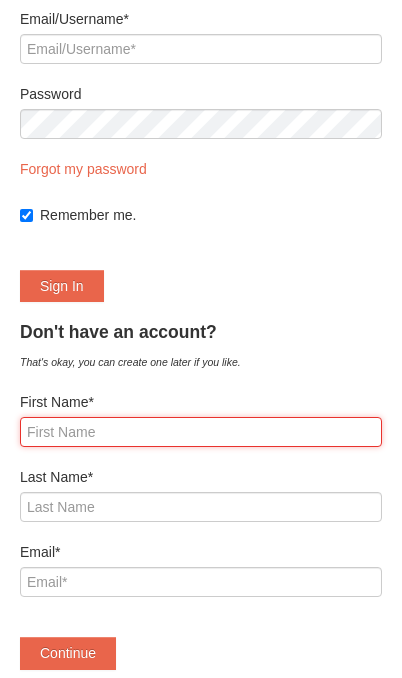 click on "First Name*" at bounding box center [201, 432] 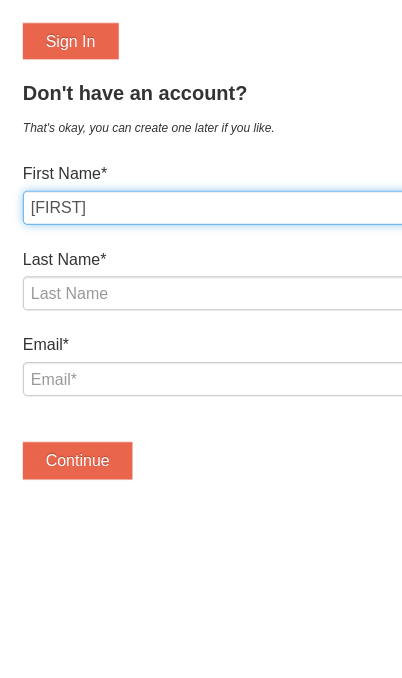 type on "Nemesia" 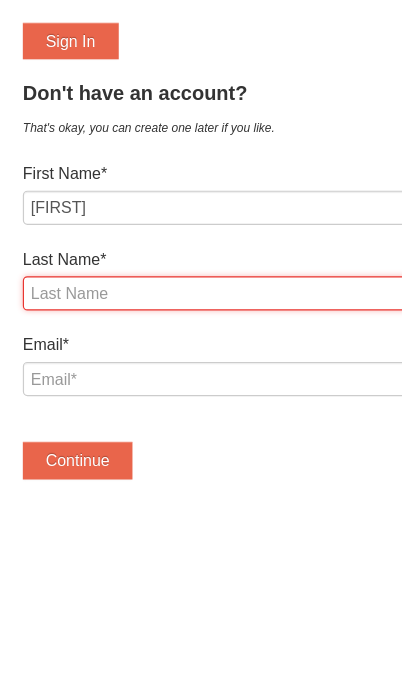 click on "Last Name*" at bounding box center (201, 507) 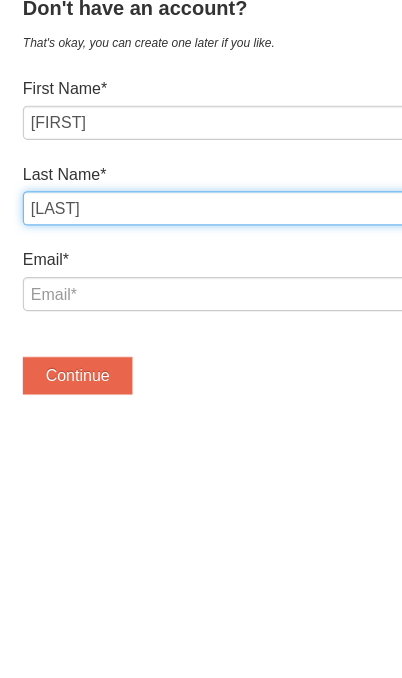 click on "Gutierrez" at bounding box center (201, 507) 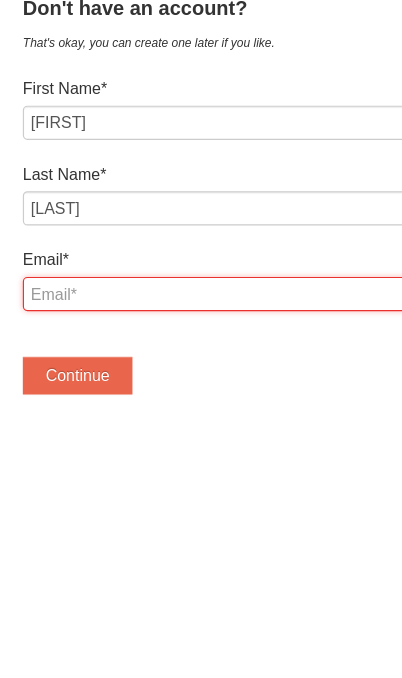 click on "Email*" at bounding box center (201, 582) 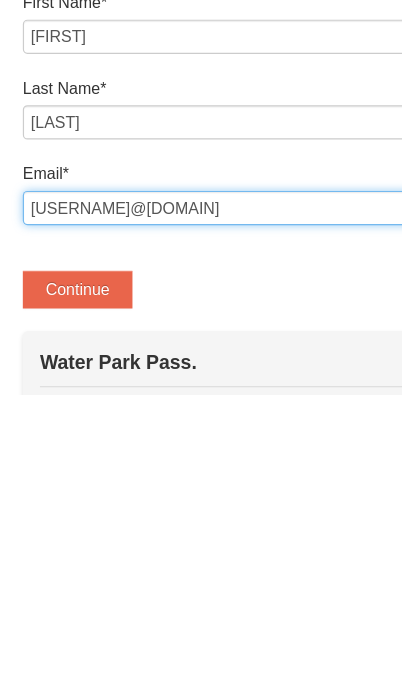 type on "[USERNAME]@example.com" 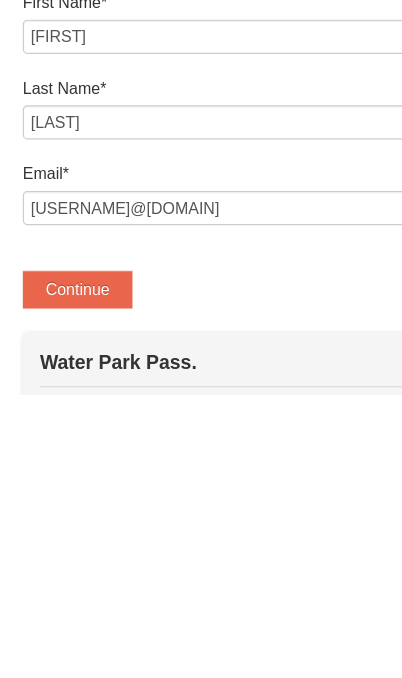 click on "Continue" at bounding box center [68, 586] 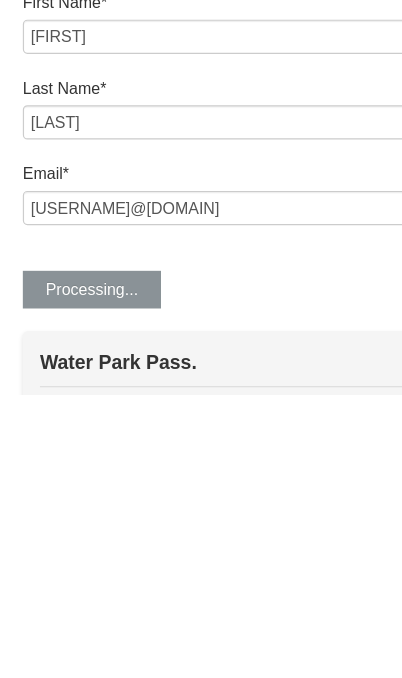 scroll, scrollTop: 601, scrollLeft: 0, axis: vertical 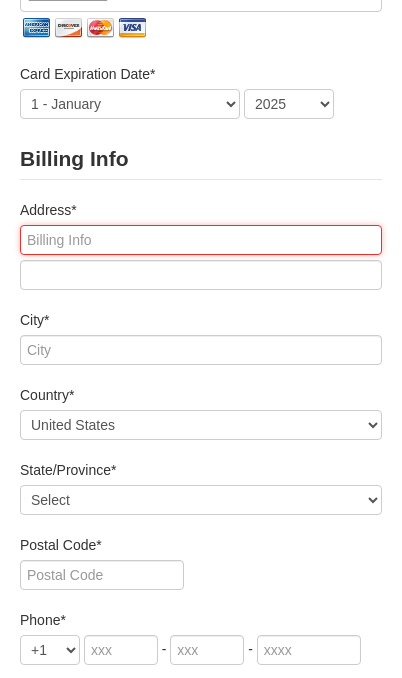 click at bounding box center (201, 240) 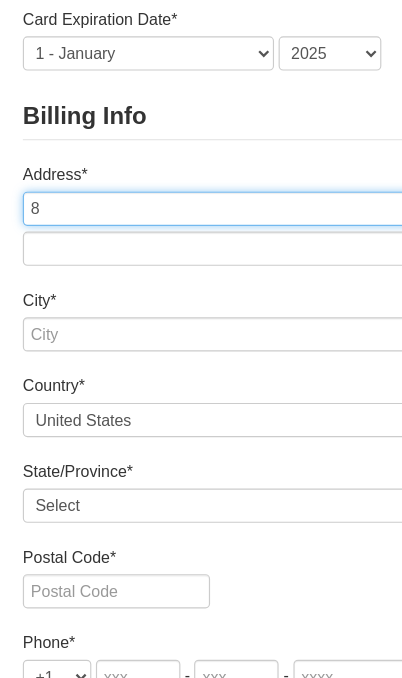 type on "87" 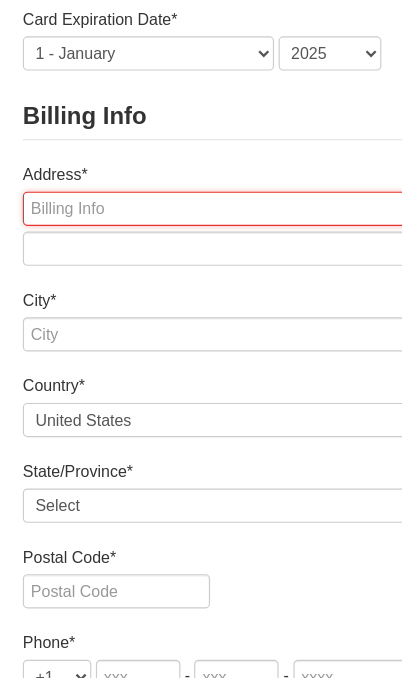 type on "[NUMBER] [STREET]" 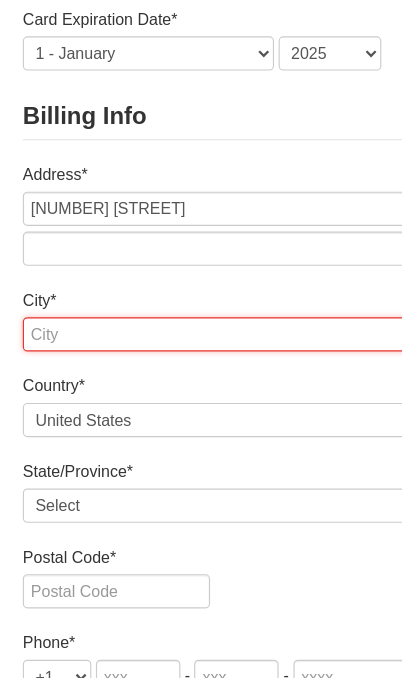 type on "[CITY]" 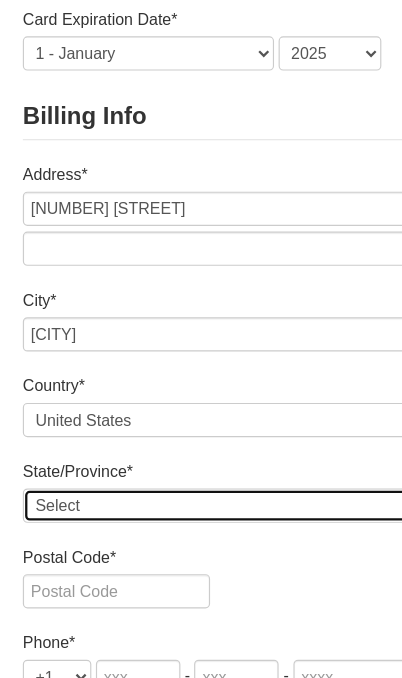 select on "VA" 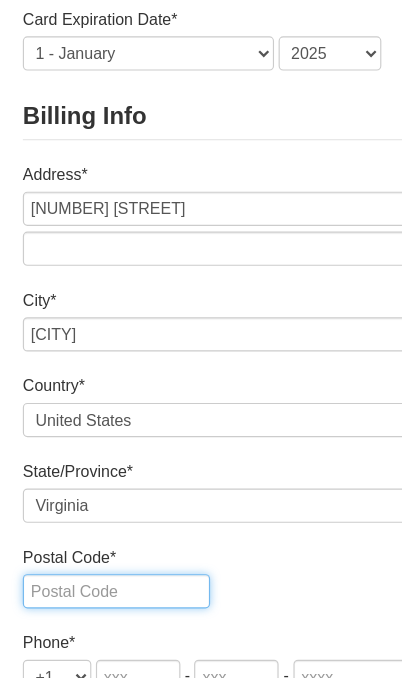 type on "[PHONE]" 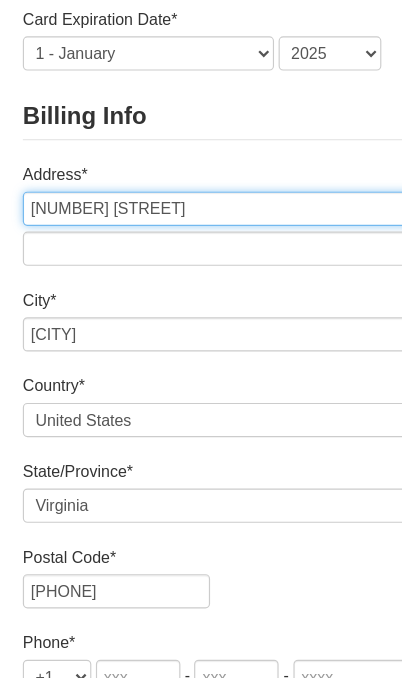 click on "[NUMBER] [STREET]" at bounding box center (201, 240) 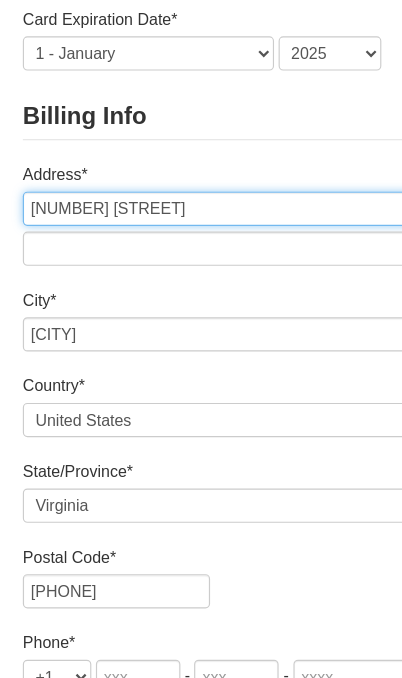 type on "[NUMBER] [STREET]" 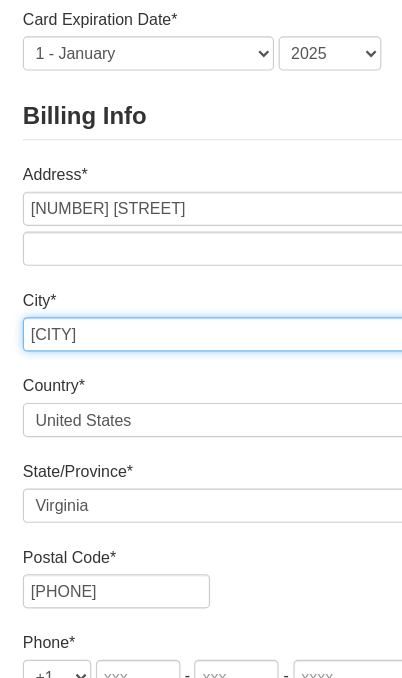 click on "[CITY]" at bounding box center [201, 350] 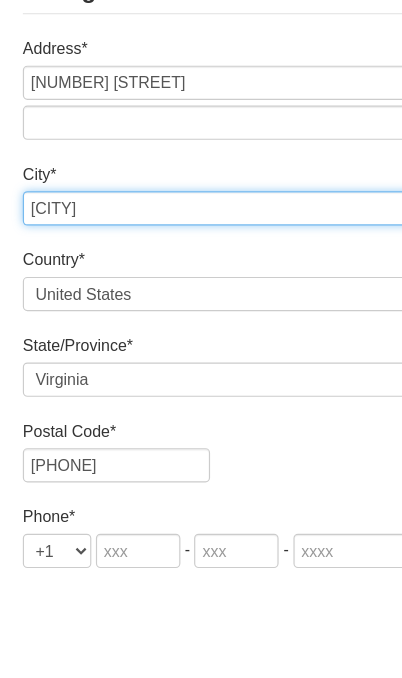 type on "[CITY]" 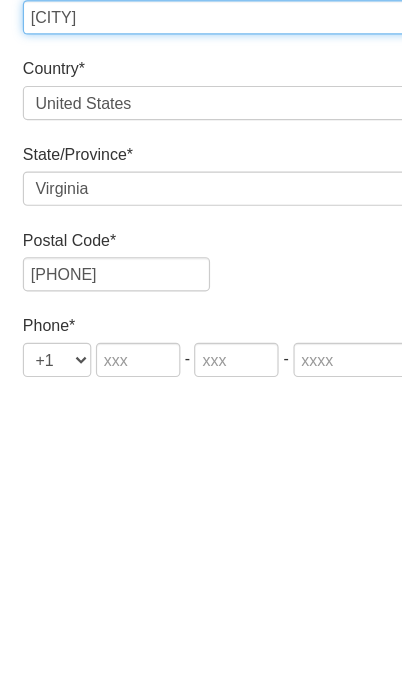 scroll, scrollTop: 382, scrollLeft: 0, axis: vertical 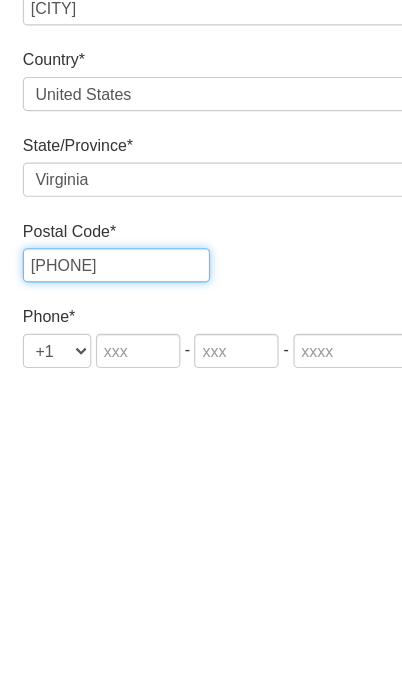 click on "[PHONE]" at bounding box center [102, 565] 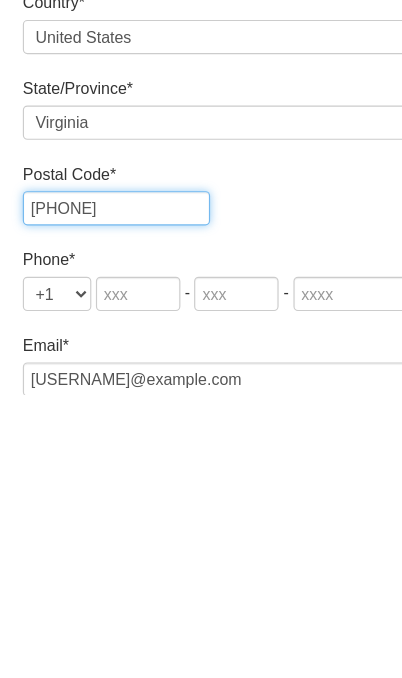 type on "[PHONE]" 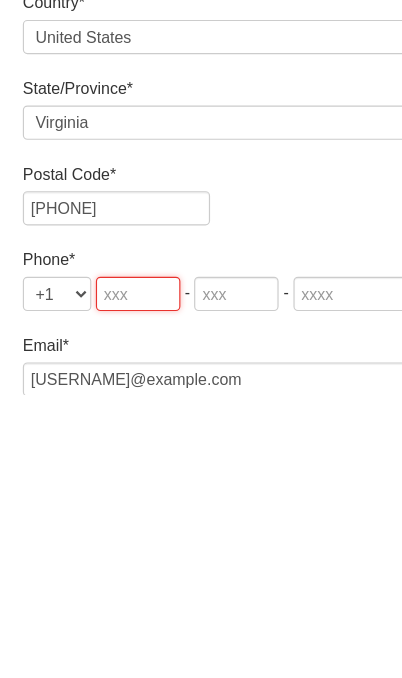 click at bounding box center (121, 590) 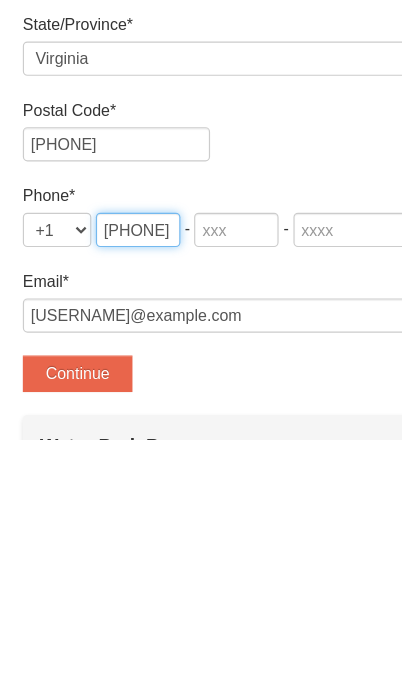 type on "504" 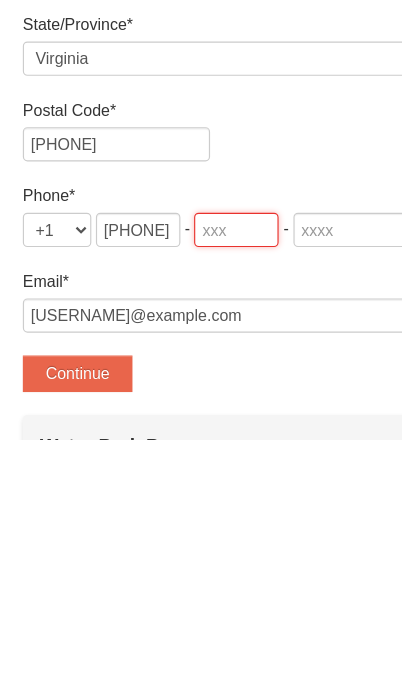 click at bounding box center [207, 495] 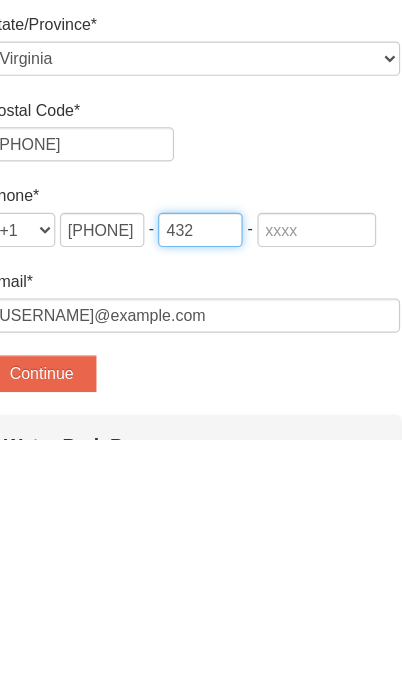 type on "432" 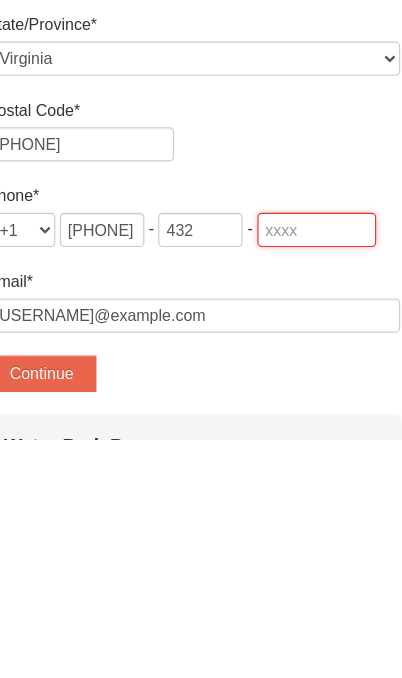 click at bounding box center [309, 495] 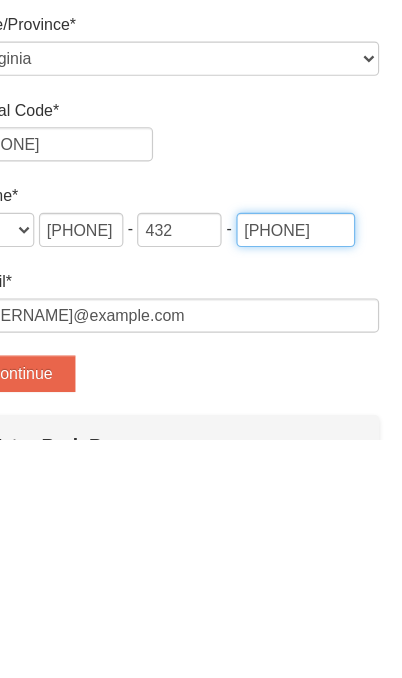 type on "7745" 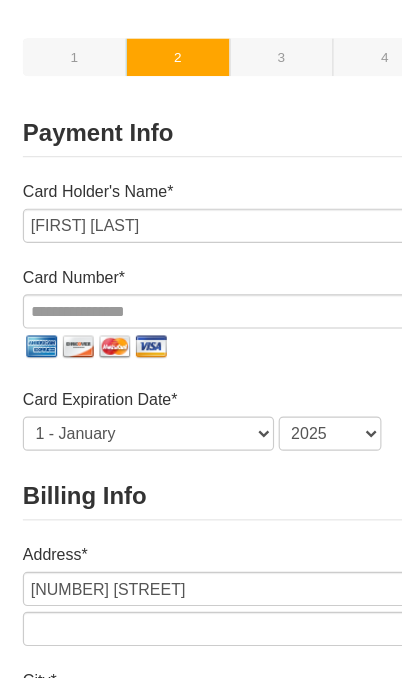 scroll, scrollTop: 94, scrollLeft: 0, axis: vertical 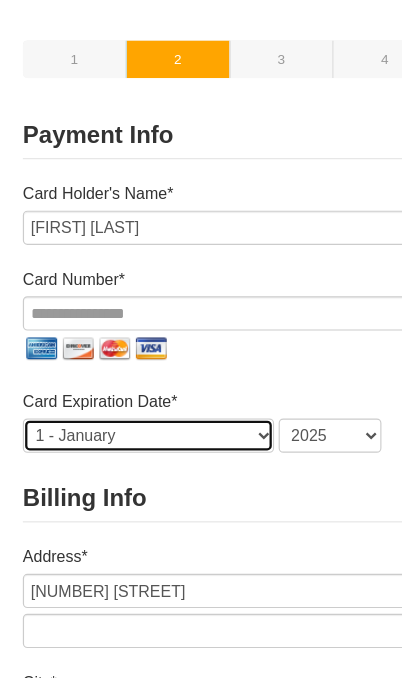 click on "1 - January 2 - February 3 - March 4 - April 5 - May 6 - June 7 - July 8 - August 9 - September 10 - October 11 - November 12 - December" at bounding box center [130, 382] 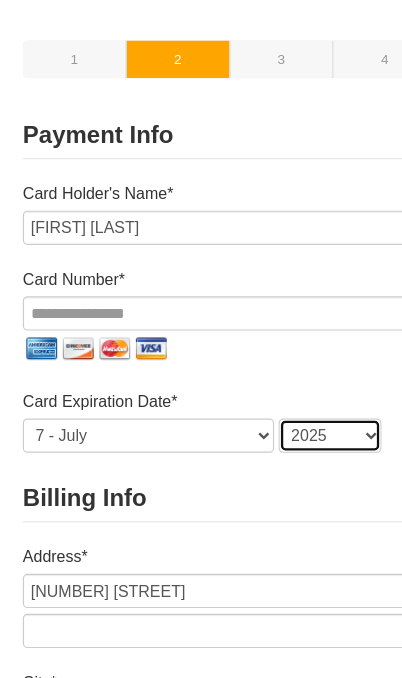 click on "2025 2026 2027 2028 2029 2030 2031 2032 2033 2034" at bounding box center [289, 382] 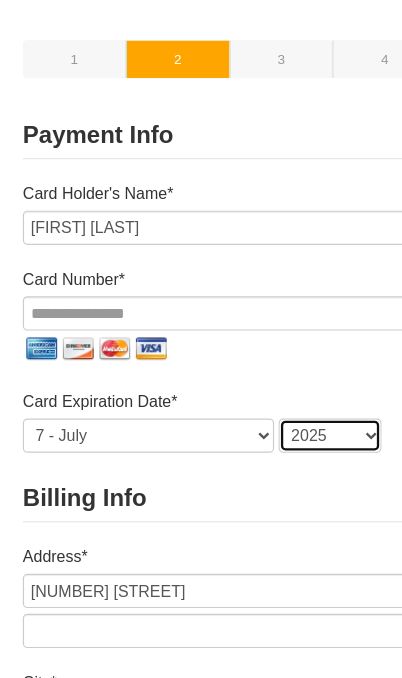 select on "2030" 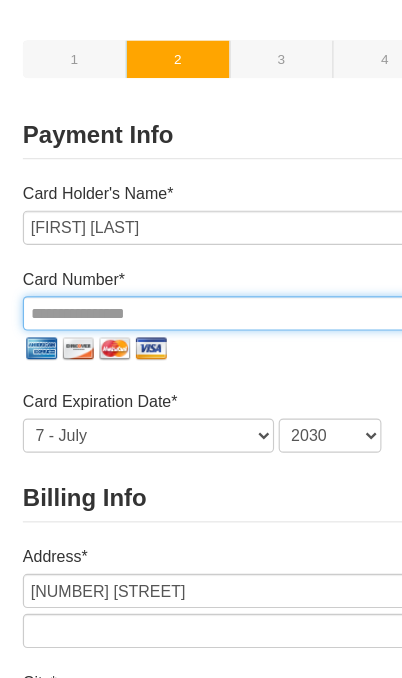 click at bounding box center [201, 275] 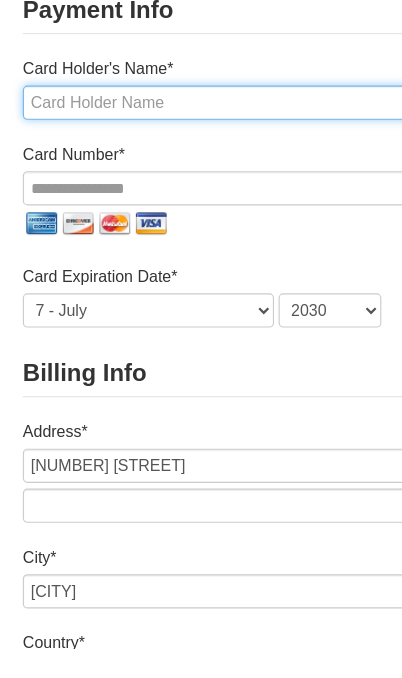 type on "Nemesia Guiterrez" 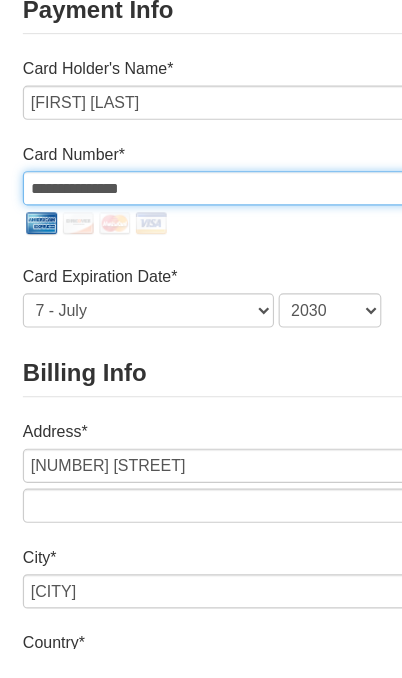 click on "**********" at bounding box center (201, 275) 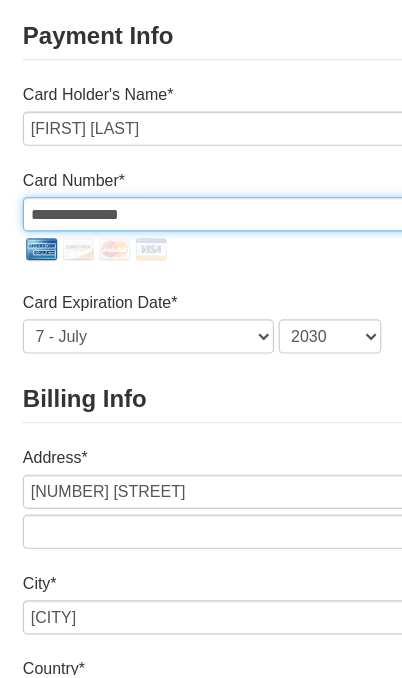 click on "**********" at bounding box center (201, 275) 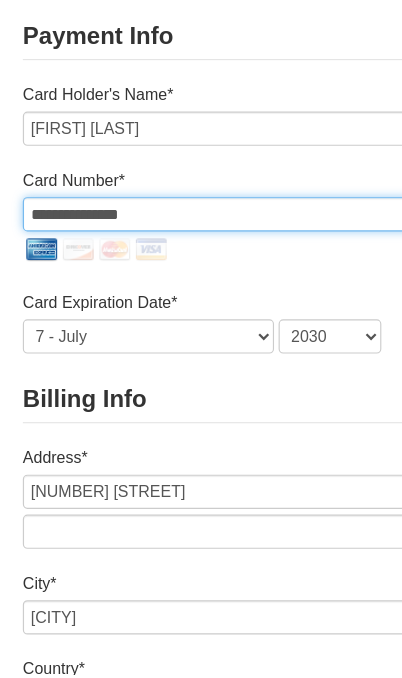 click on "**********" at bounding box center [201, 275] 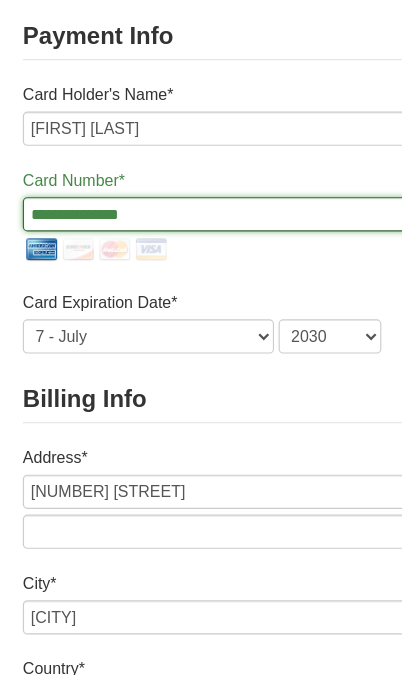 type on "**********" 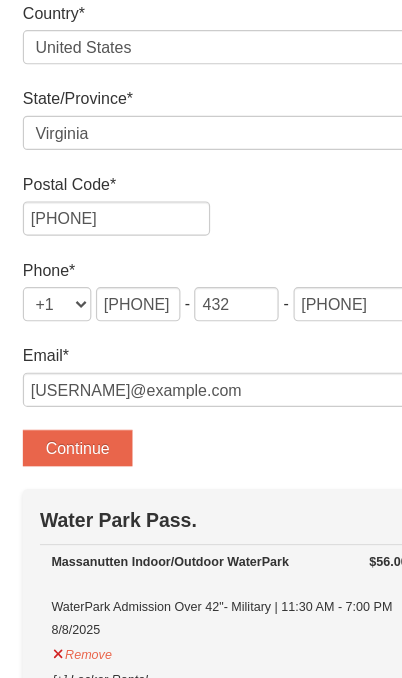 scroll, scrollTop: 756, scrollLeft: 0, axis: vertical 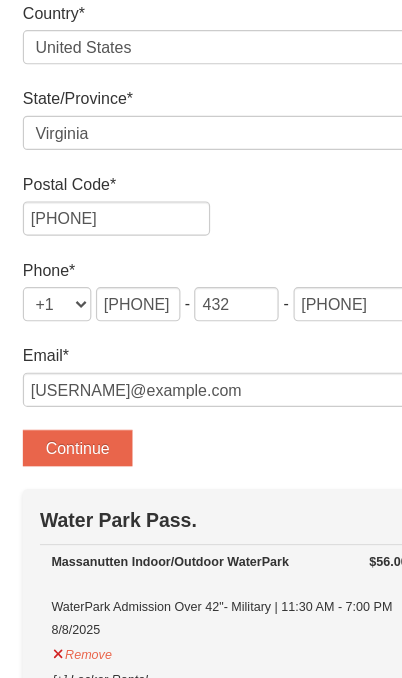 click on "Continue" at bounding box center [68, 392] 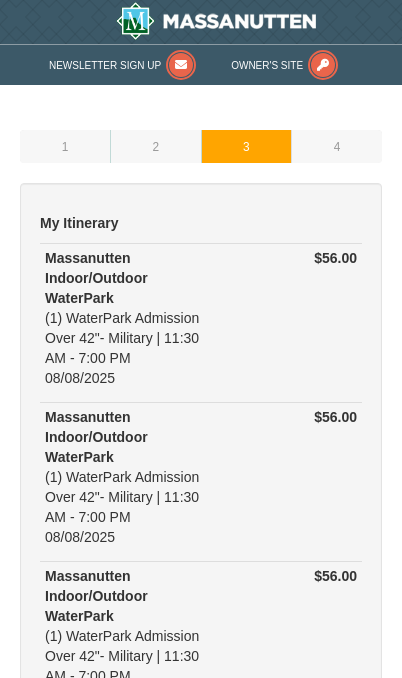 scroll, scrollTop: 0, scrollLeft: 0, axis: both 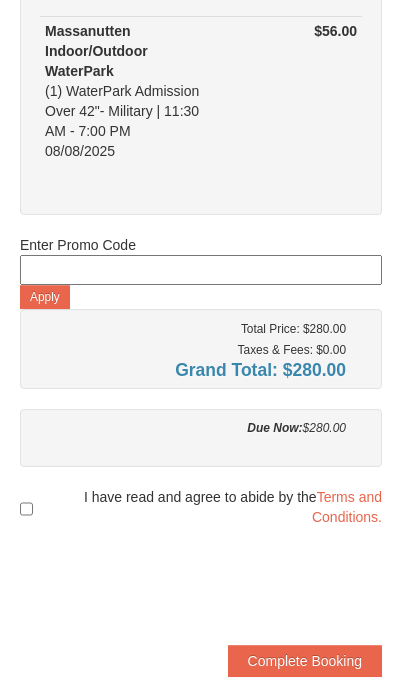 click at bounding box center [26, 509] 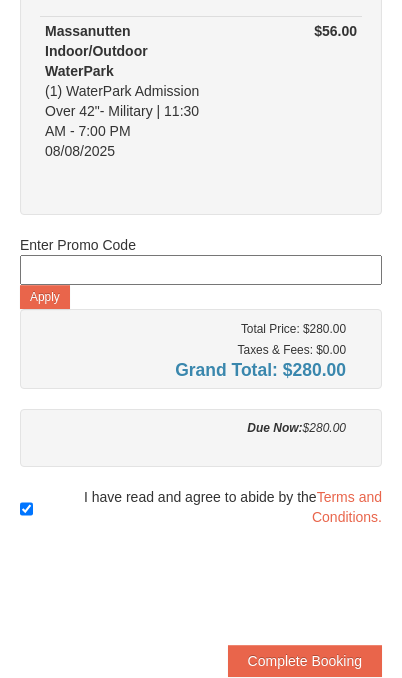 scroll, scrollTop: 889, scrollLeft: 0, axis: vertical 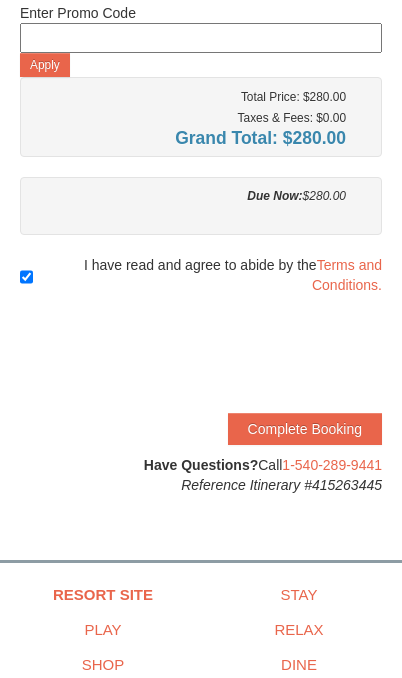 click on "Complete Booking" at bounding box center (305, 429) 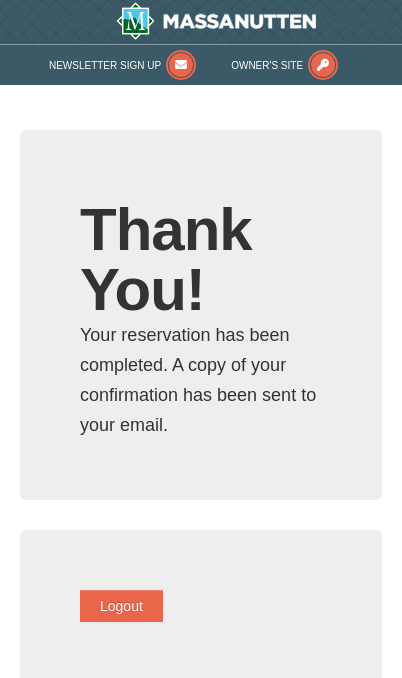 scroll, scrollTop: 0, scrollLeft: 0, axis: both 